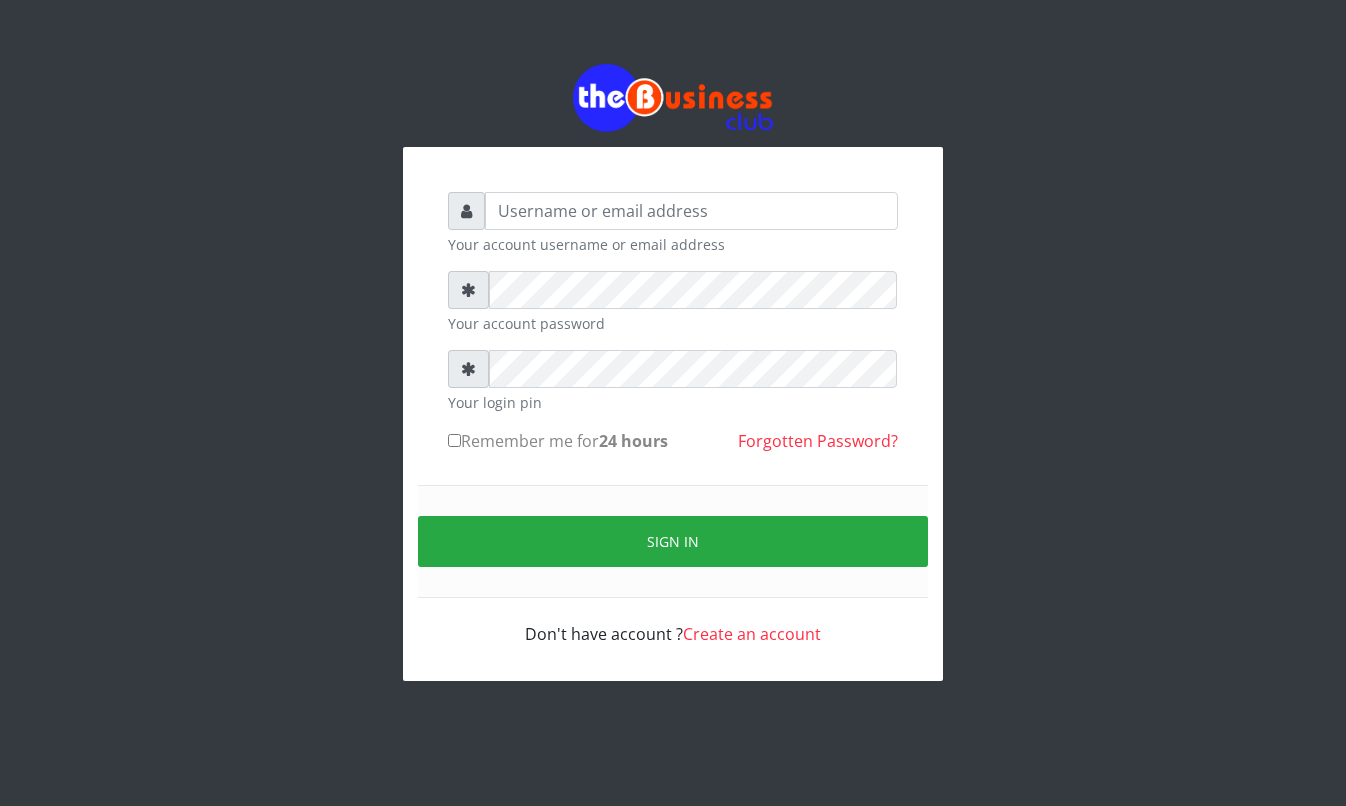 scroll, scrollTop: 0, scrollLeft: 0, axis: both 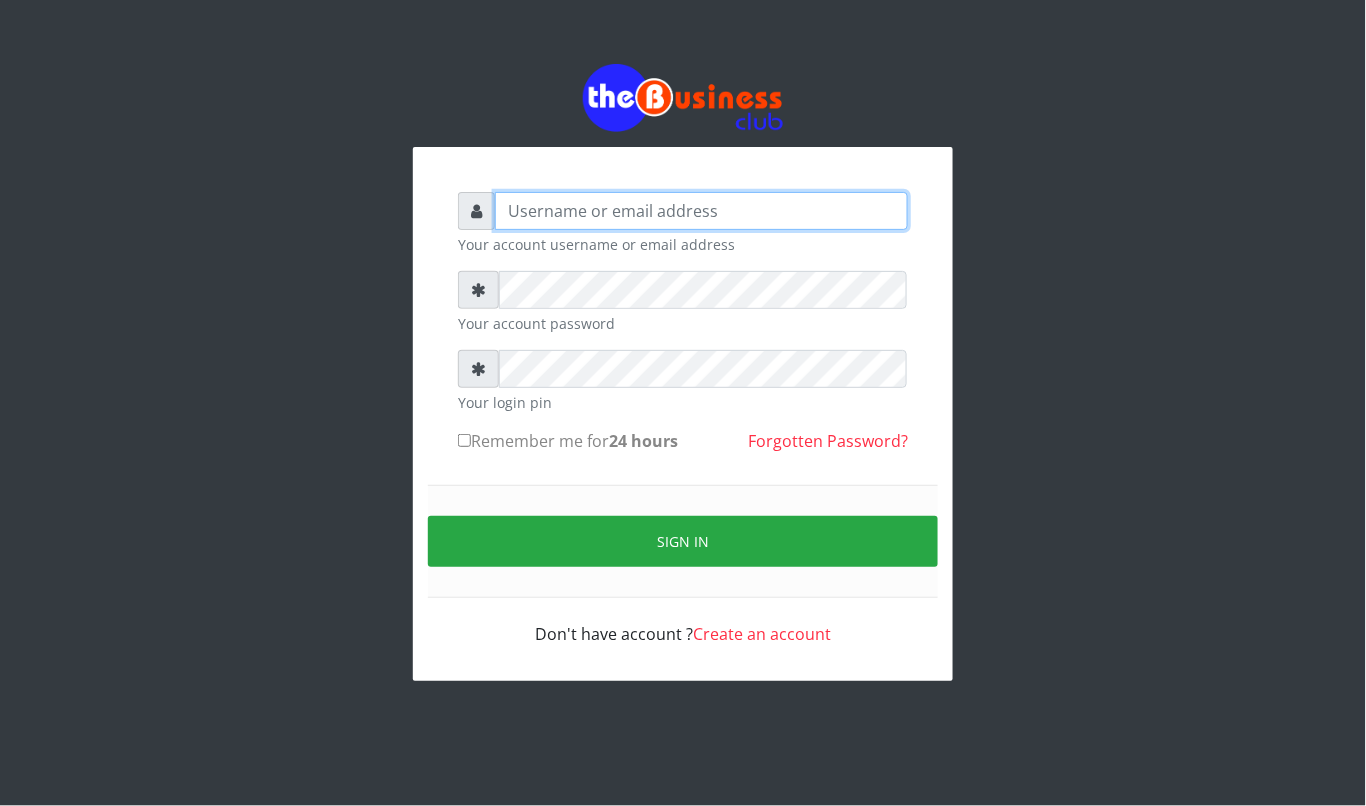 click at bounding box center (701, 211) 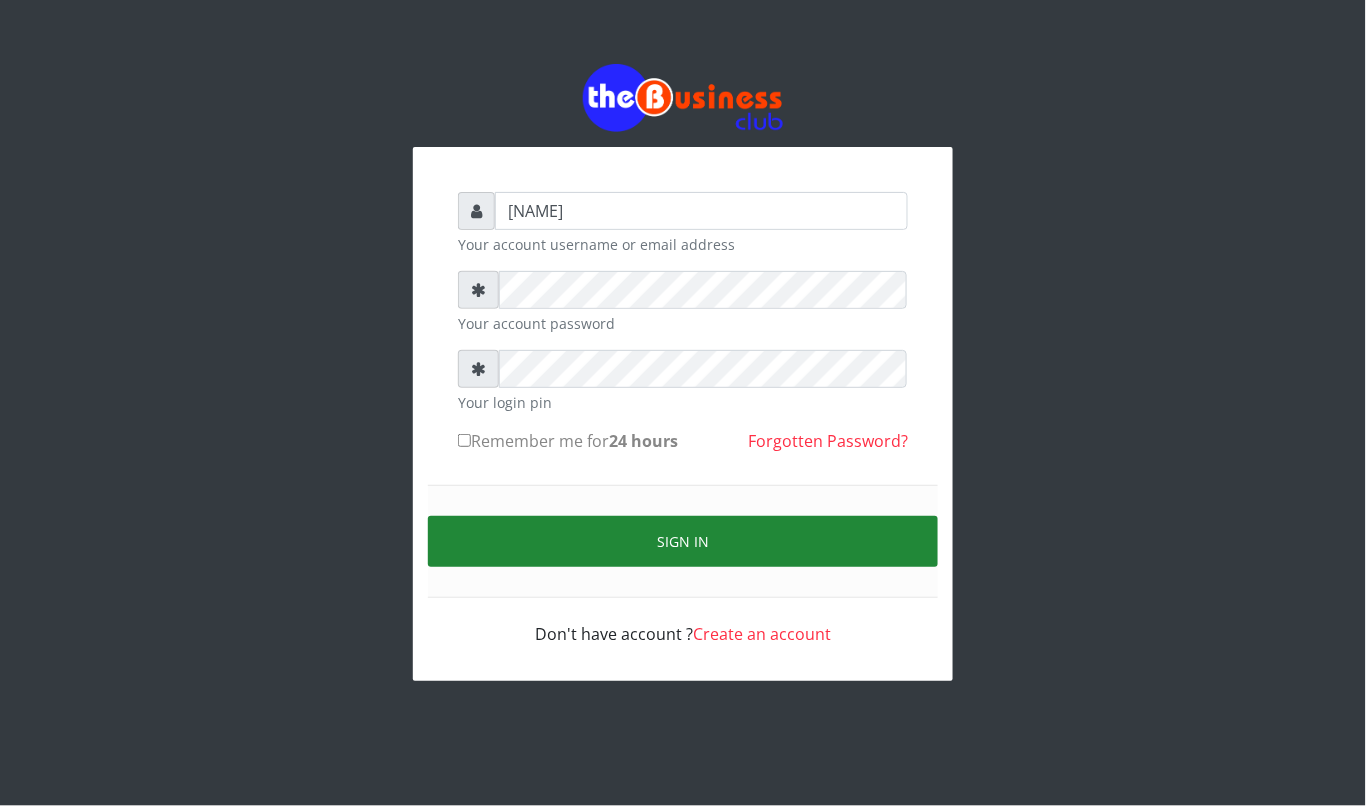 click on "Sign in" at bounding box center [683, 541] 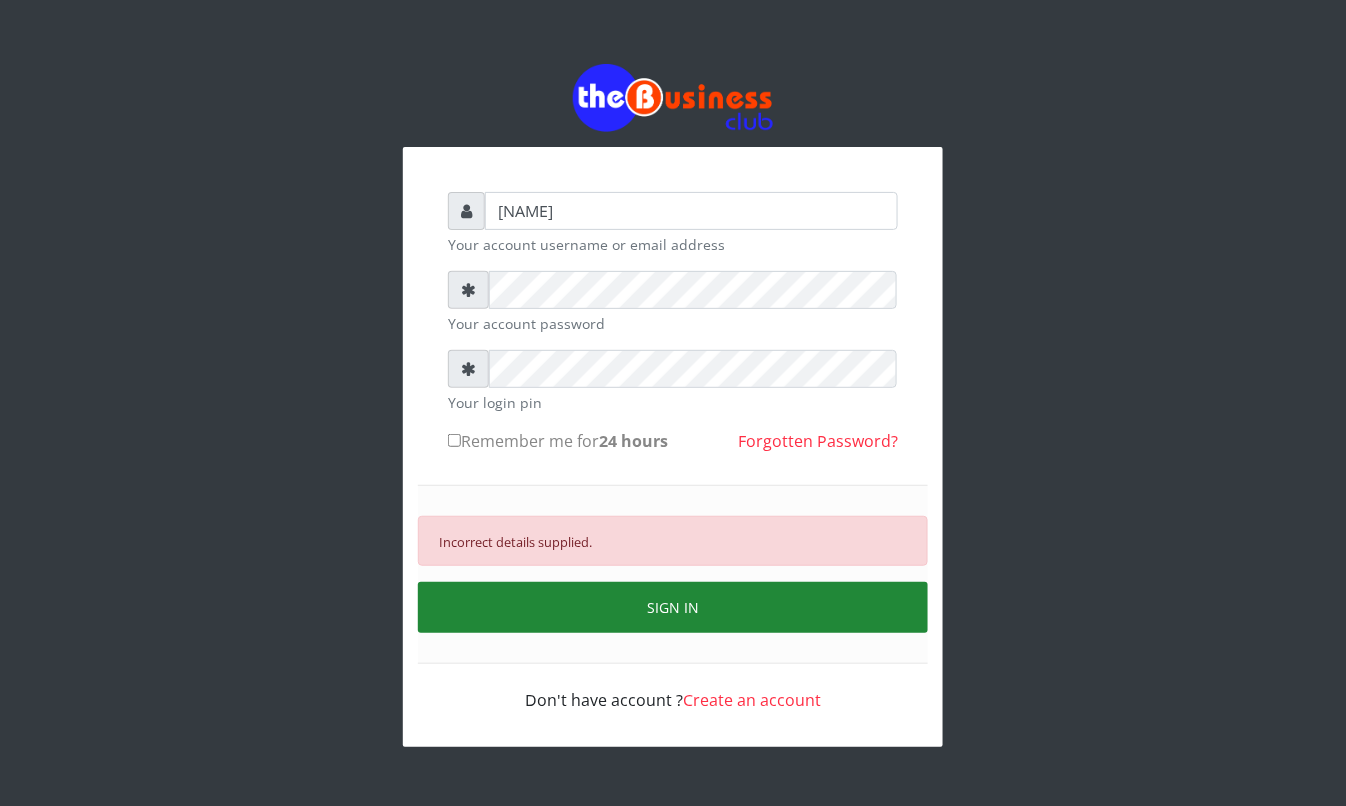 click on "SIGN IN" at bounding box center (673, 607) 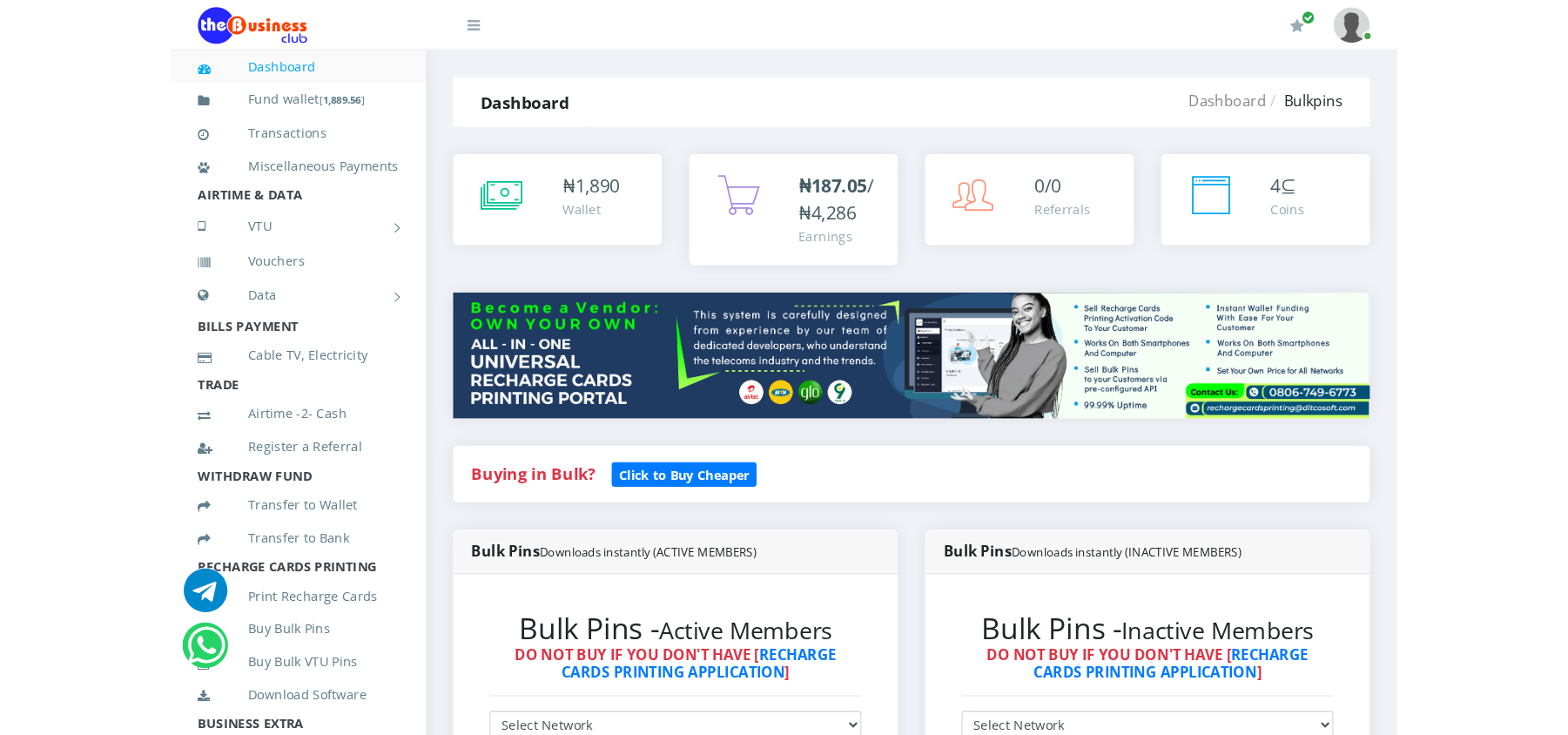 scroll, scrollTop: 0, scrollLeft: 0, axis: both 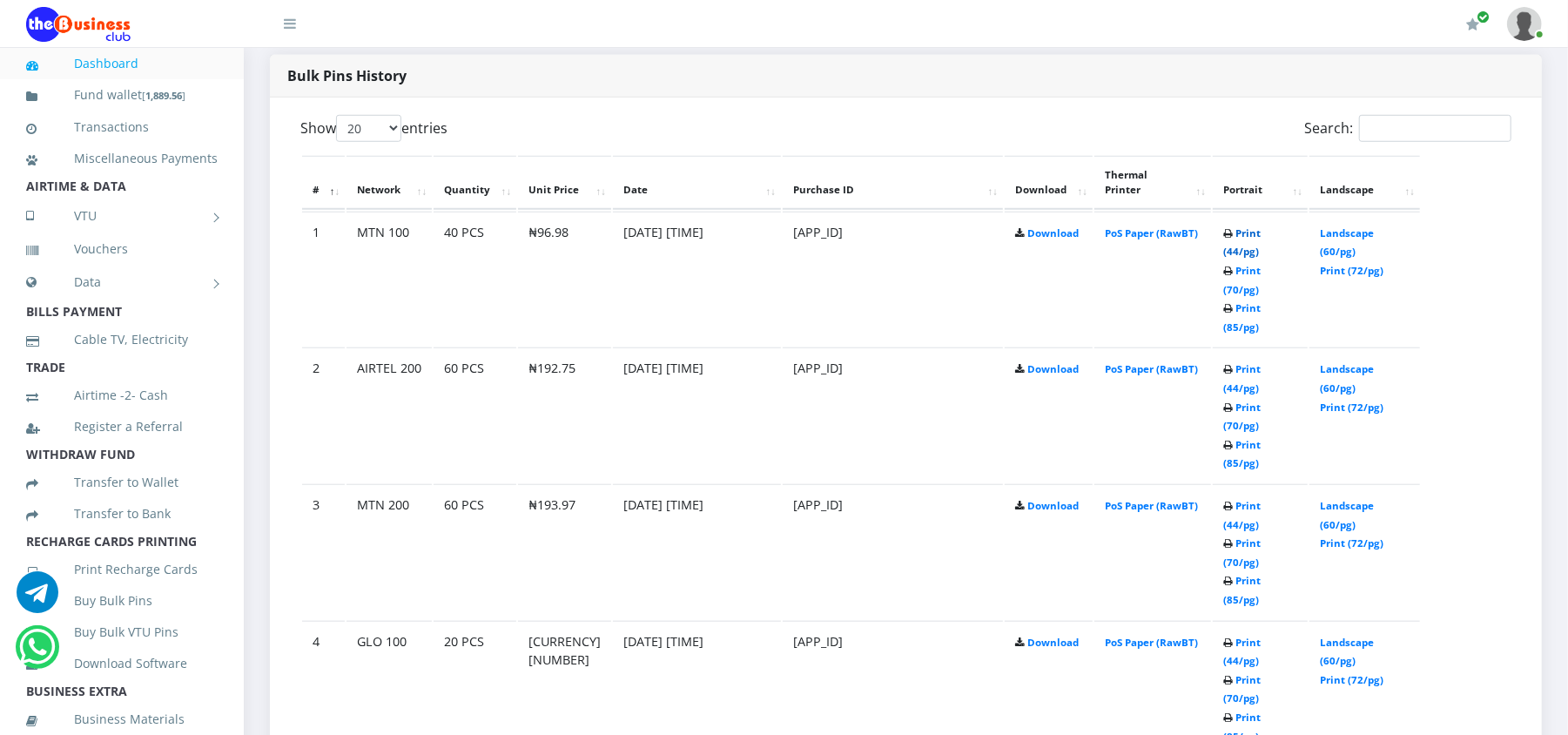 click on "Print (44/pg)" at bounding box center (1242, 242) 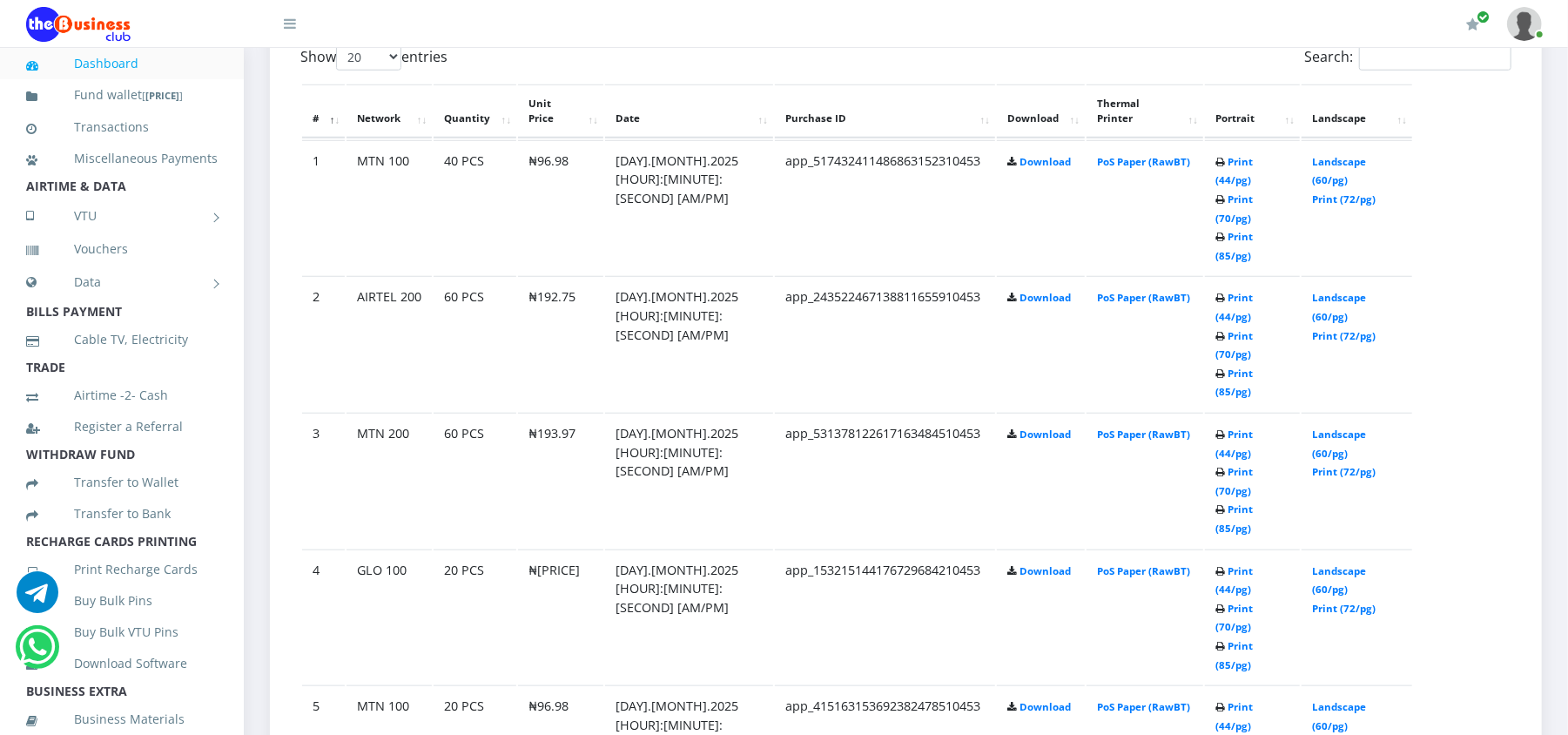 scroll, scrollTop: 0, scrollLeft: 0, axis: both 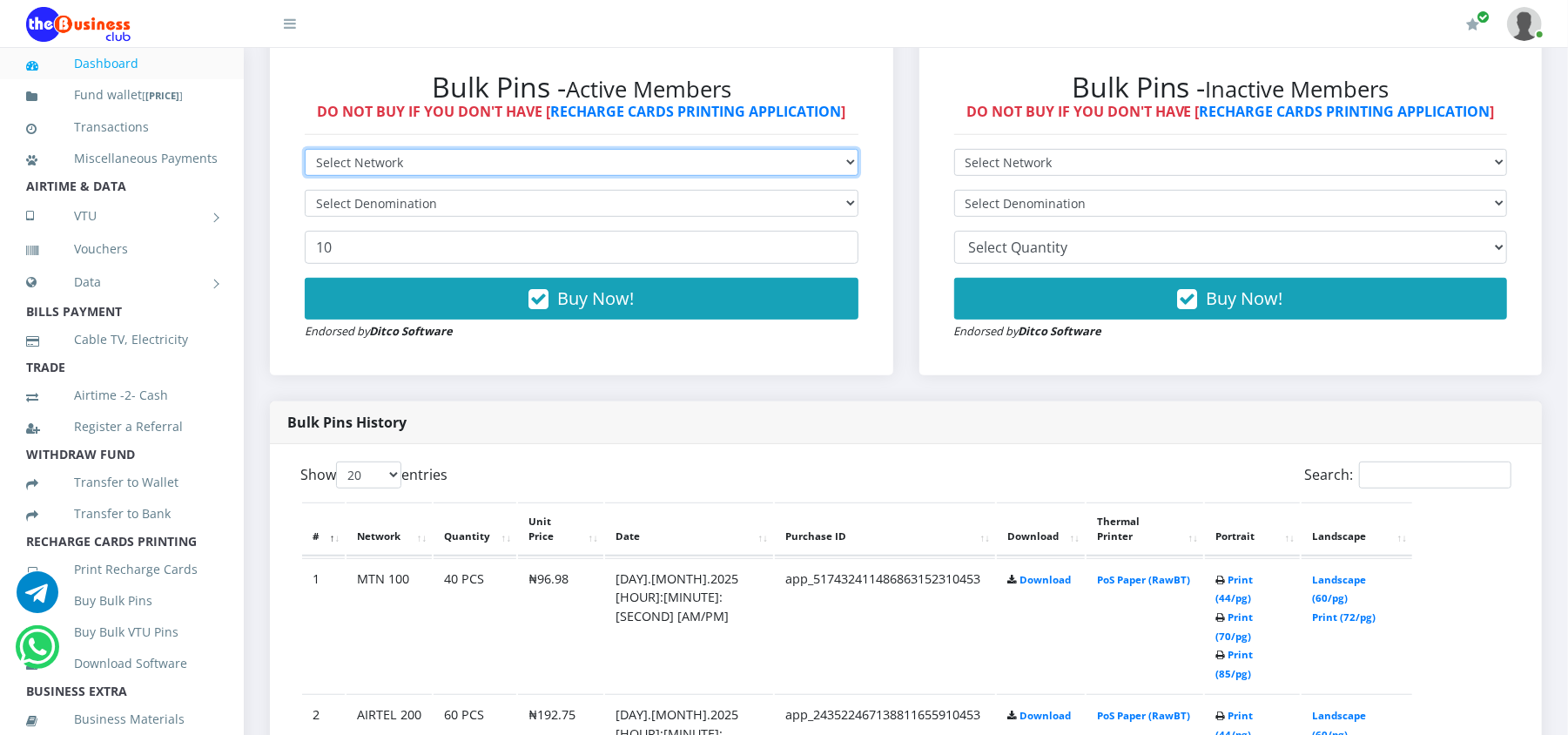 click on "Select Network
MTN
Globacom
9Mobile
Airtel" at bounding box center (582, 162) 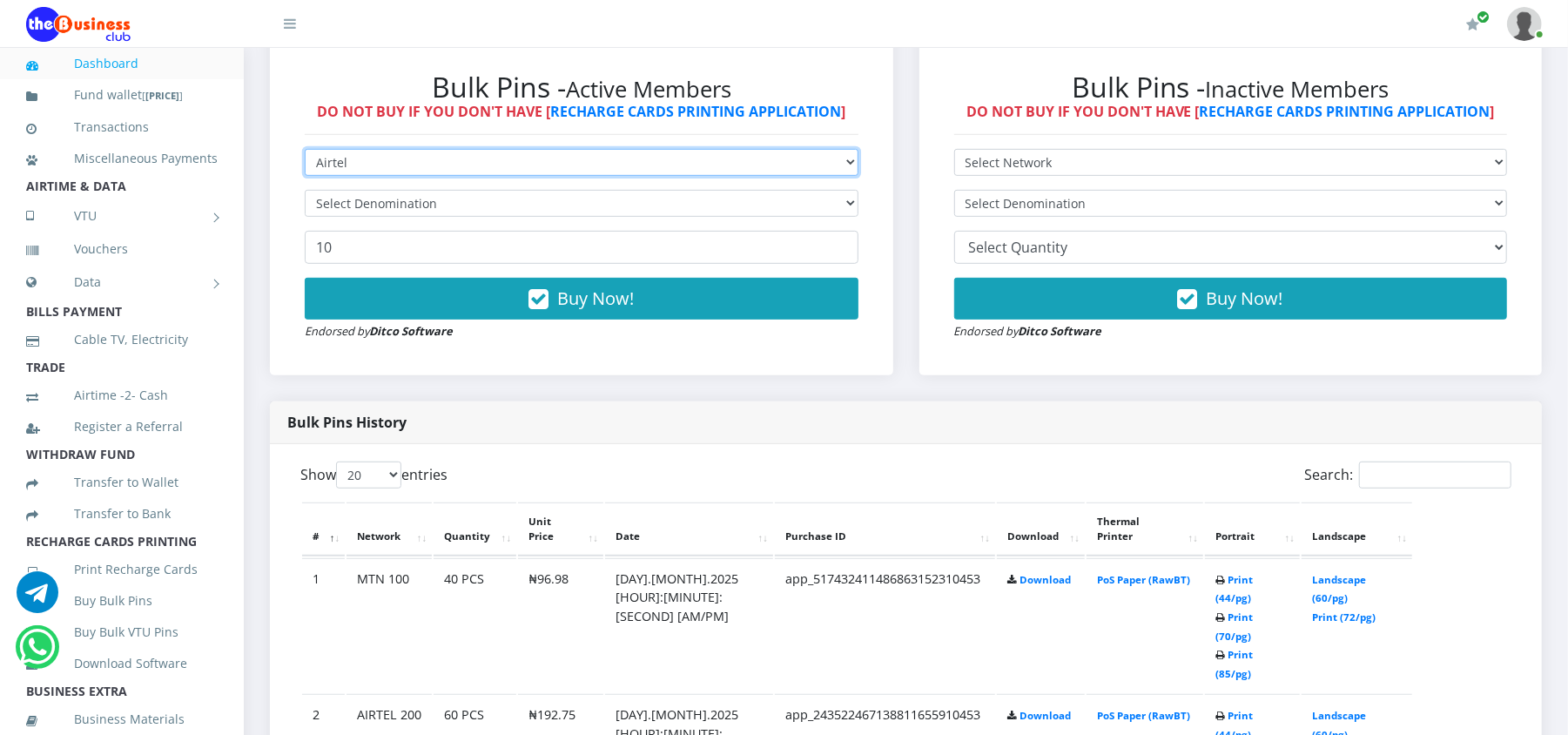 click on "Select Network
MTN
Globacom
9Mobile
Airtel" at bounding box center (582, 162) 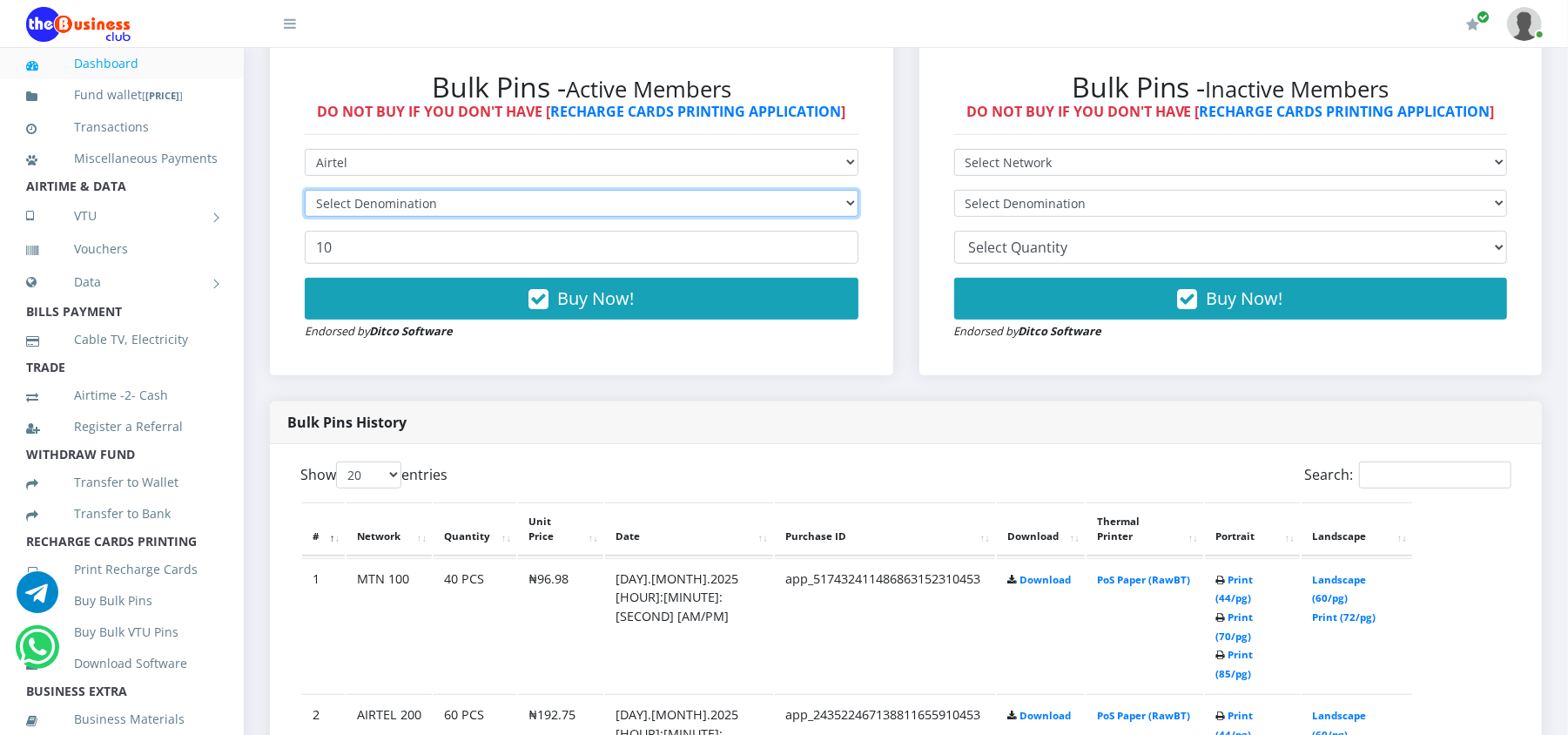click on "Select Denomination" at bounding box center [582, 203] 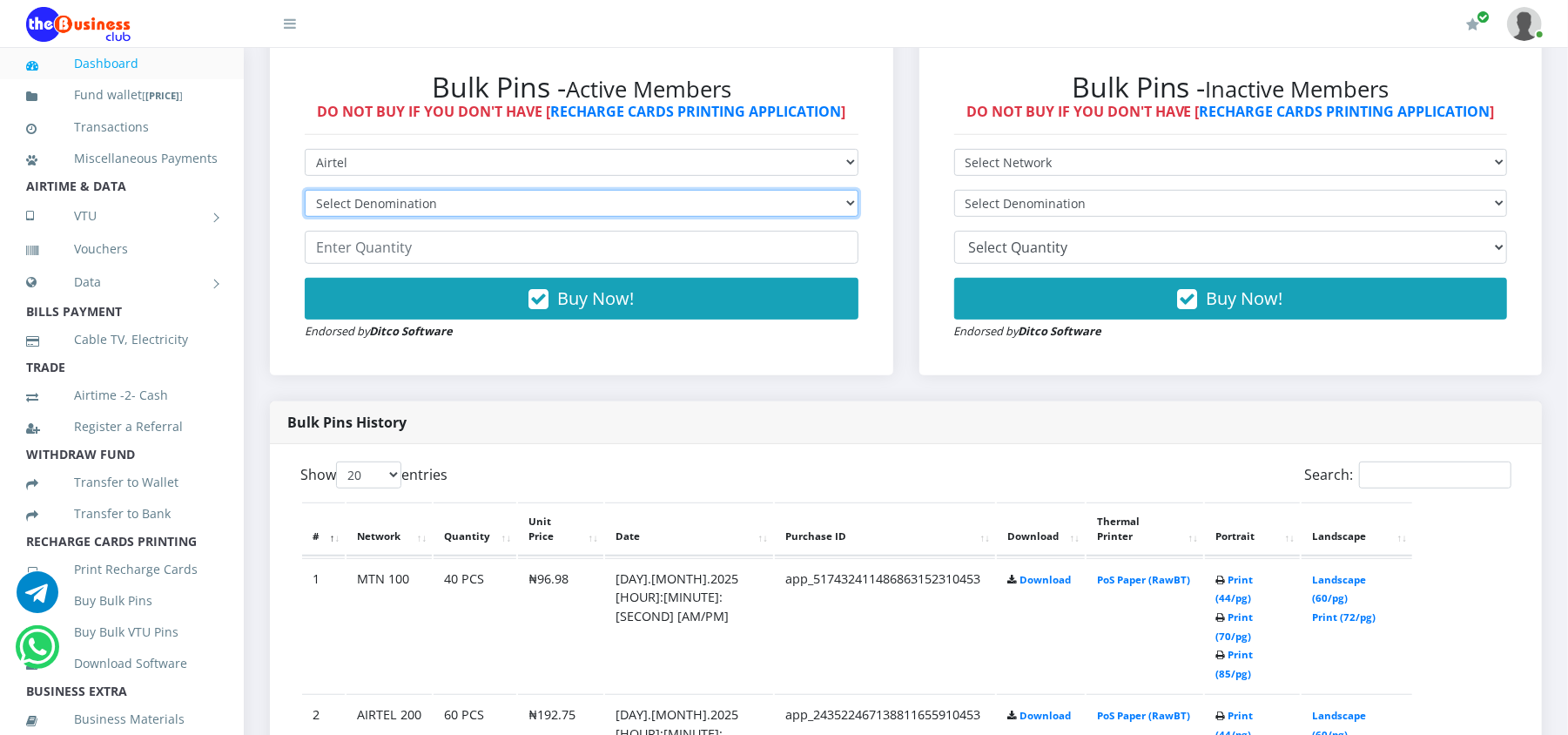 click on "Select Denomination" at bounding box center [582, 203] 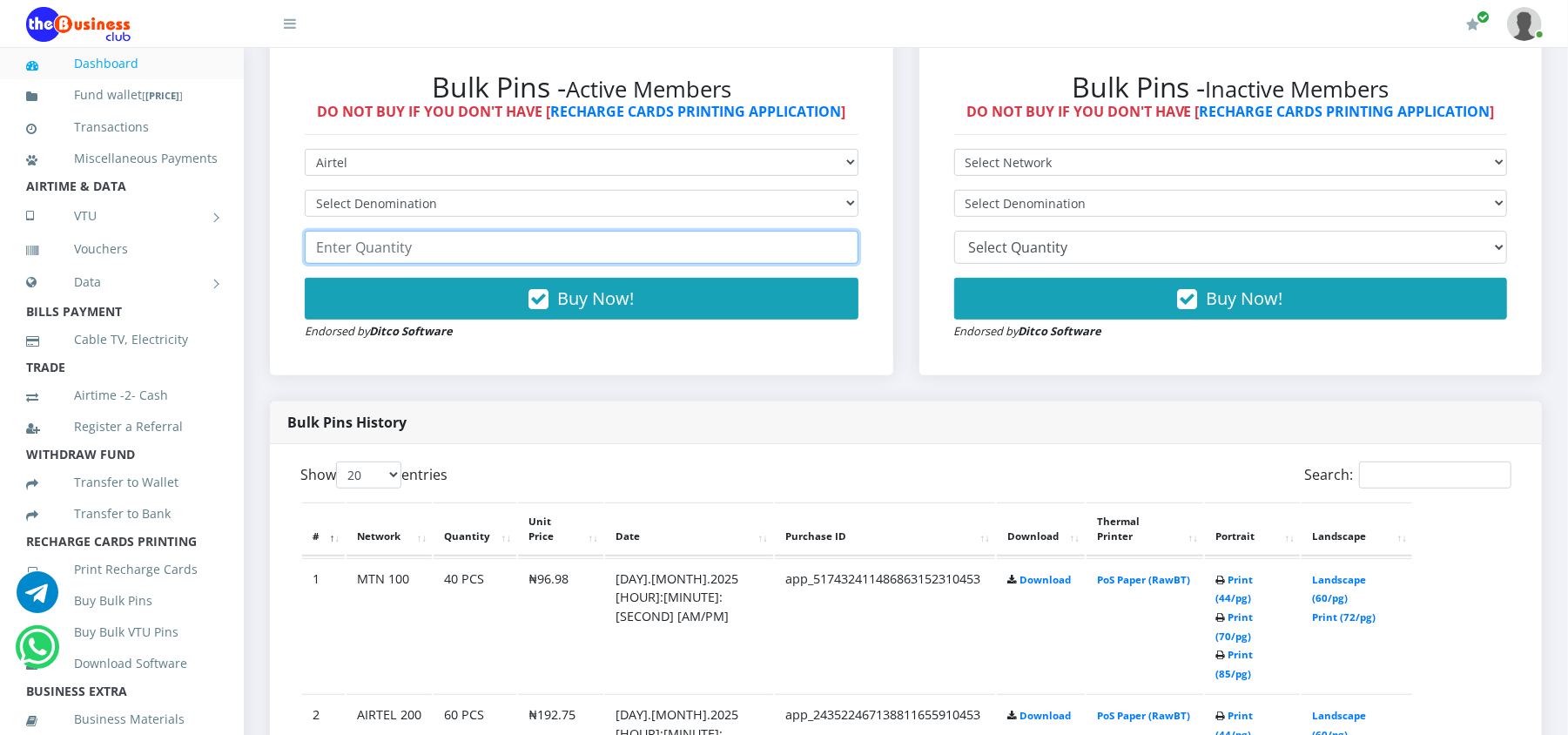 click at bounding box center [582, 247] 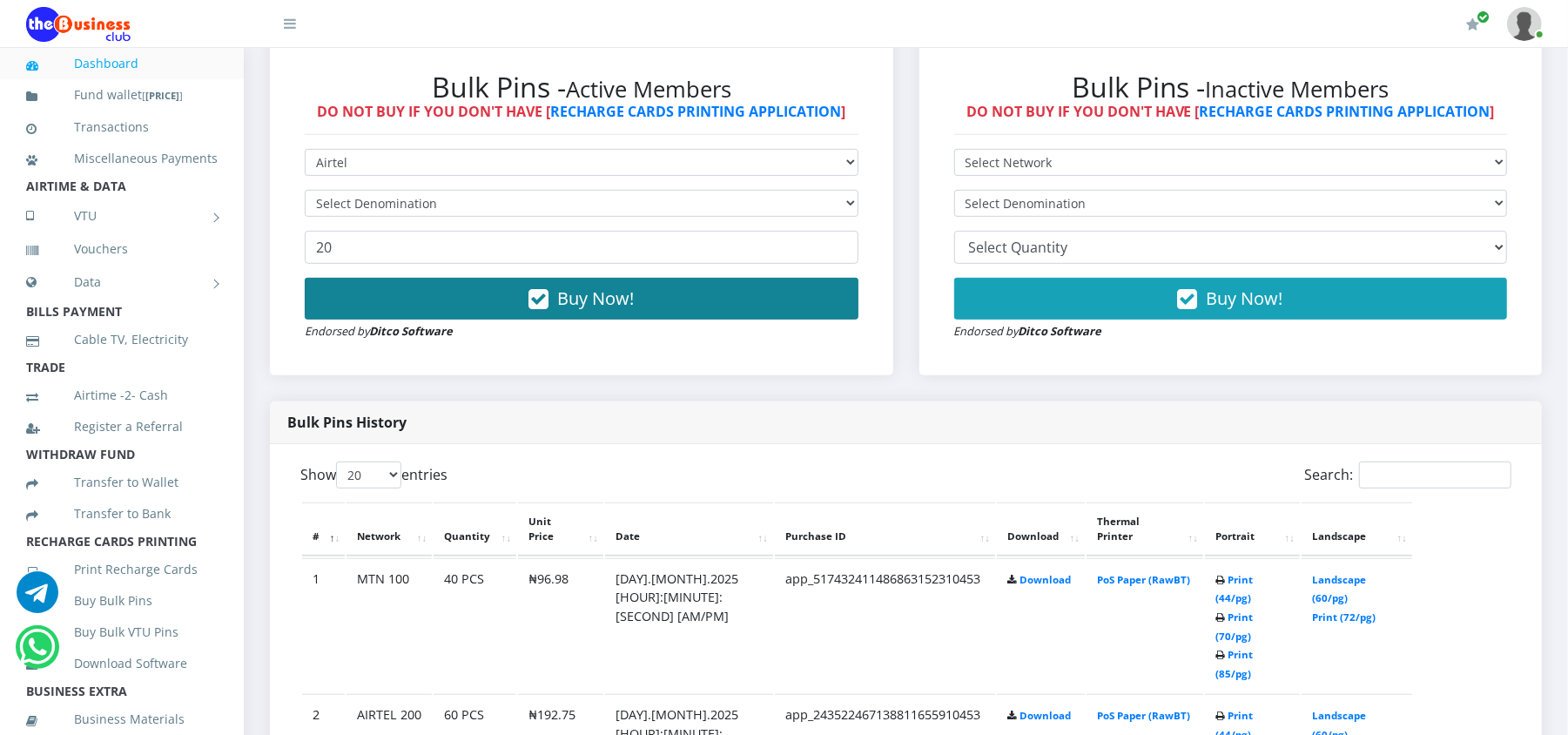 click on "Buy Now!" at bounding box center (582, 299) 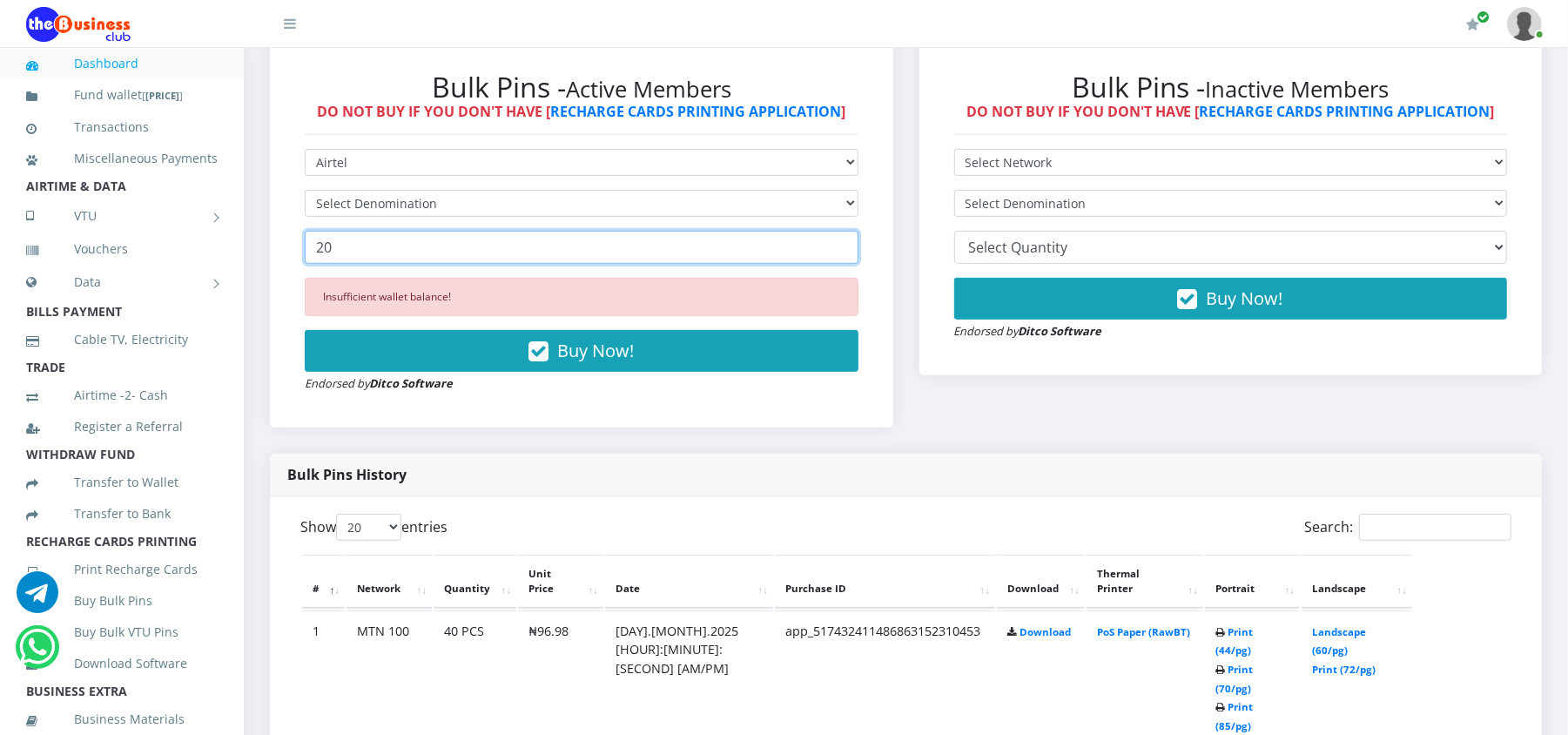 click on "20" at bounding box center (582, 247) 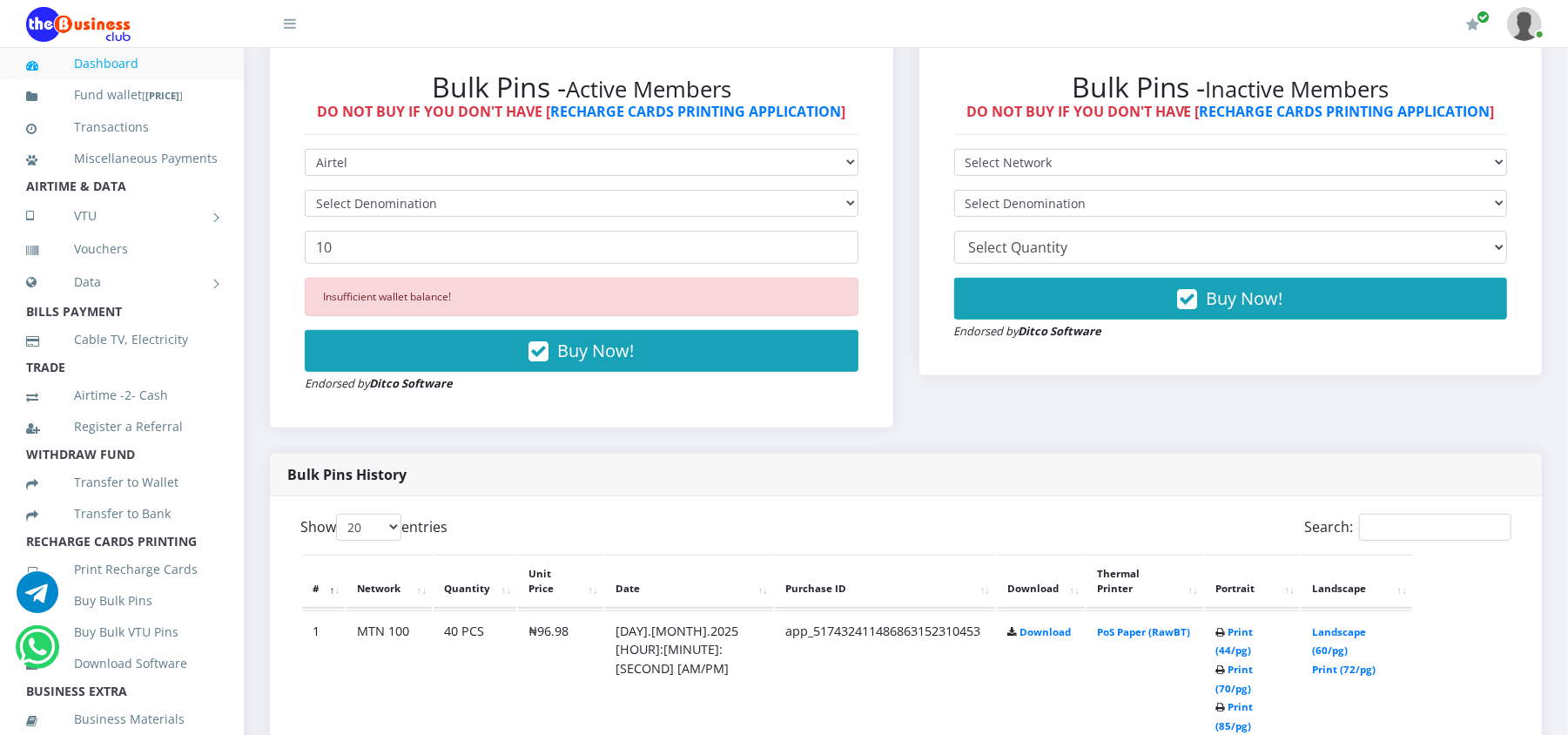 click on "Select Network
MTN
Globacom
9Mobile
Airtel
Select Denomination Airtel NGN100 - ₦96.37 Airtel NGN200 - ₦192.74 Airtel NGN500 - ₦481.85 Airtel NGN1000 - ₦963.70
10
Insufficient wallet balance!" at bounding box center (582, 271) 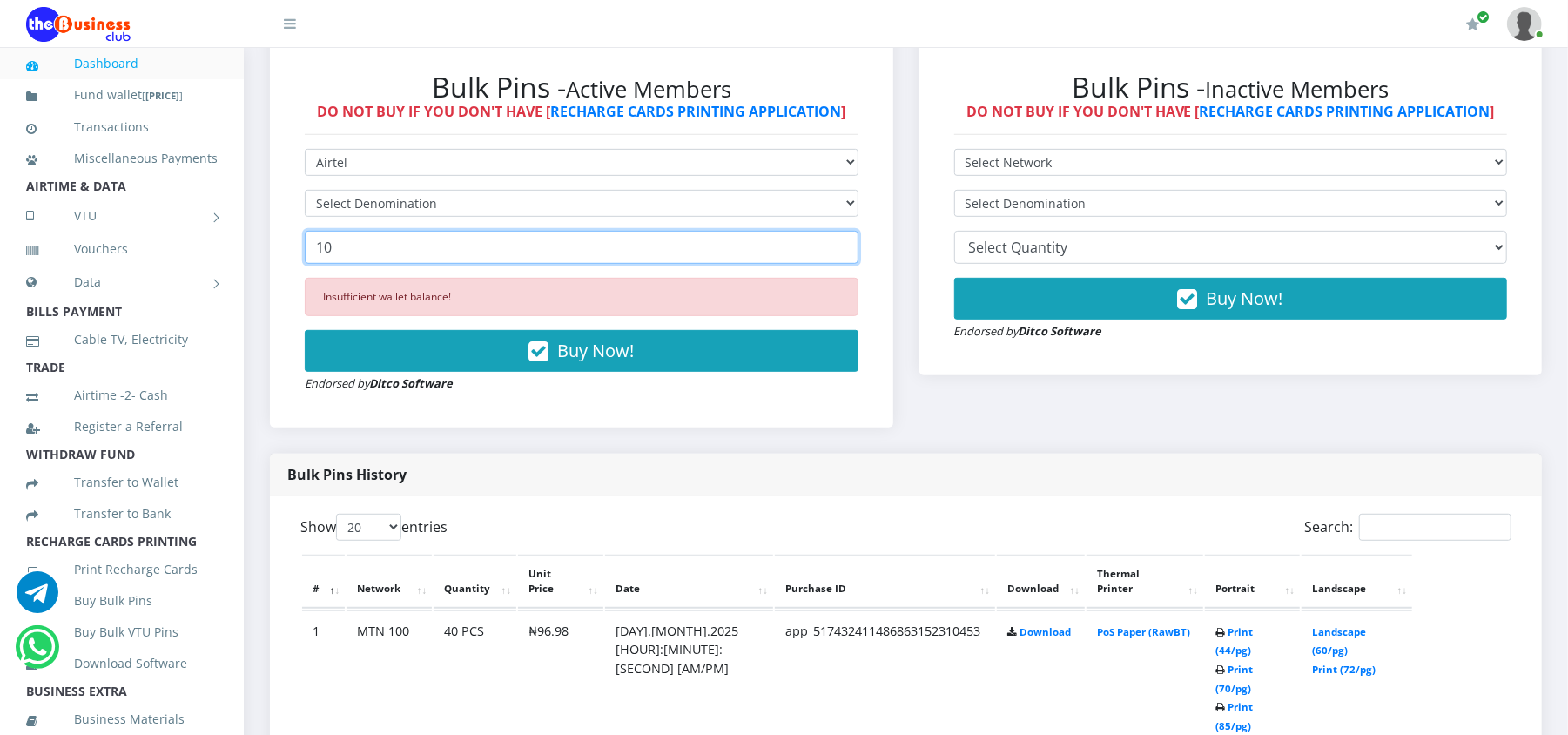 click on "10" at bounding box center (582, 247) 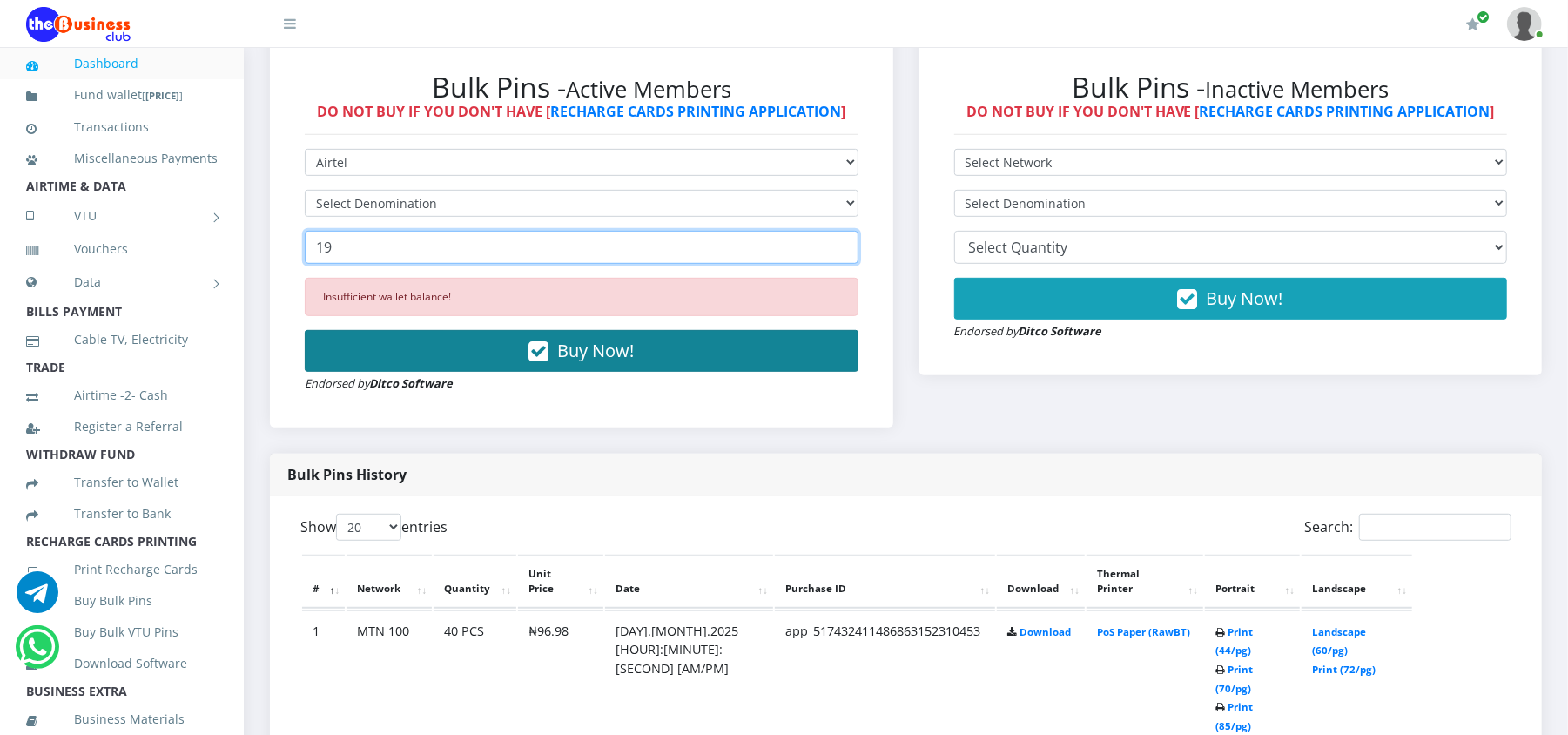 type on "19" 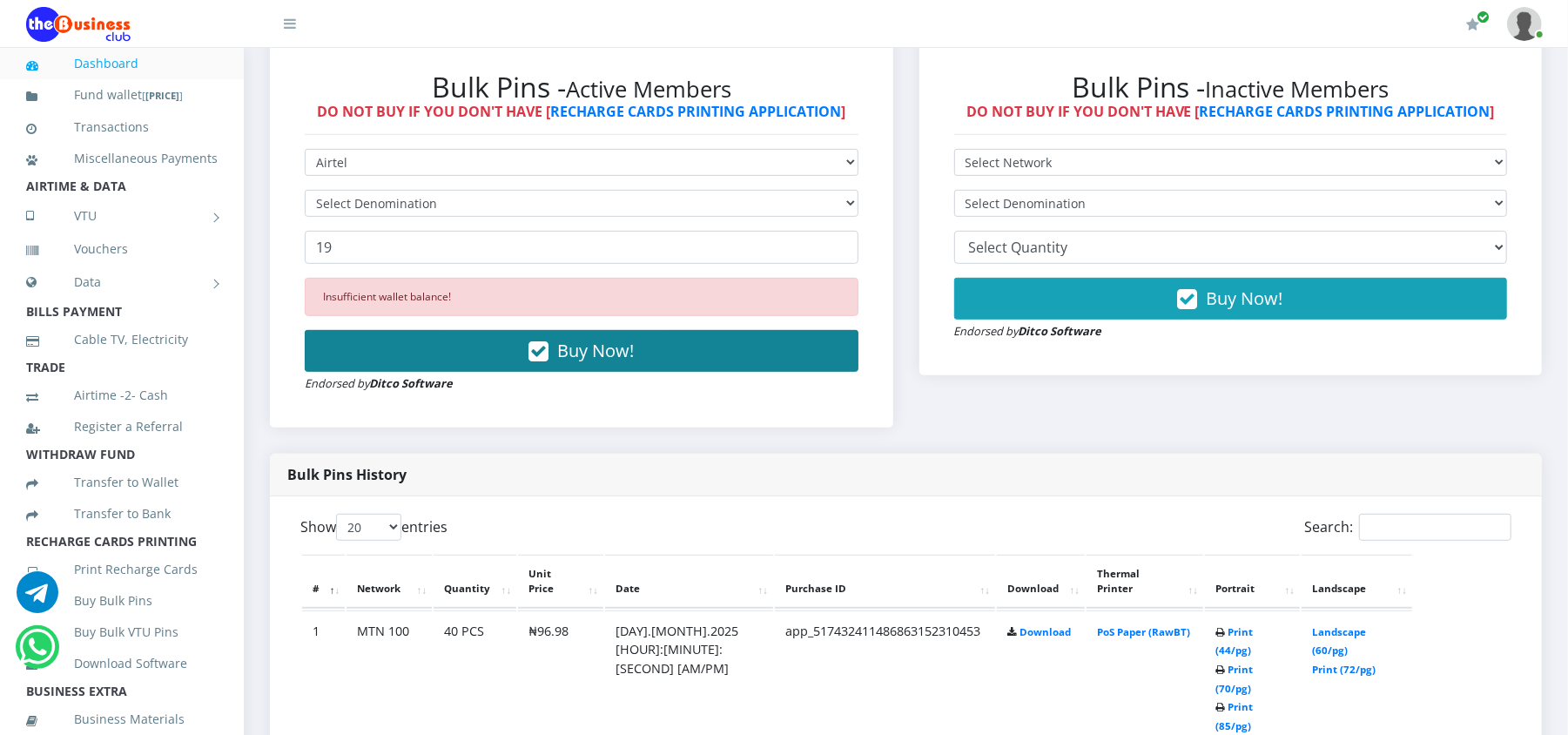 click on "Buy Now!" at bounding box center [582, 351] 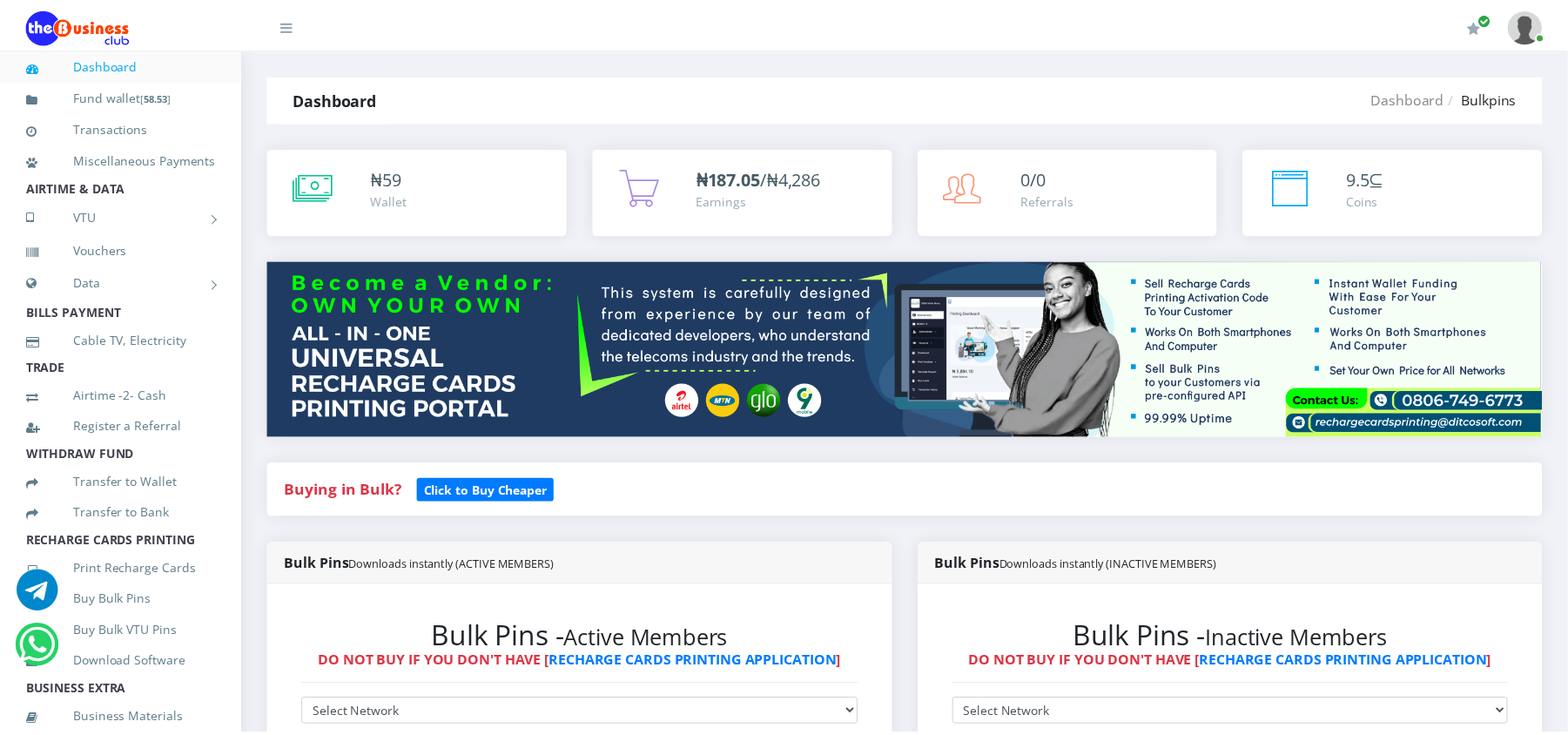 scroll, scrollTop: 549, scrollLeft: 0, axis: vertical 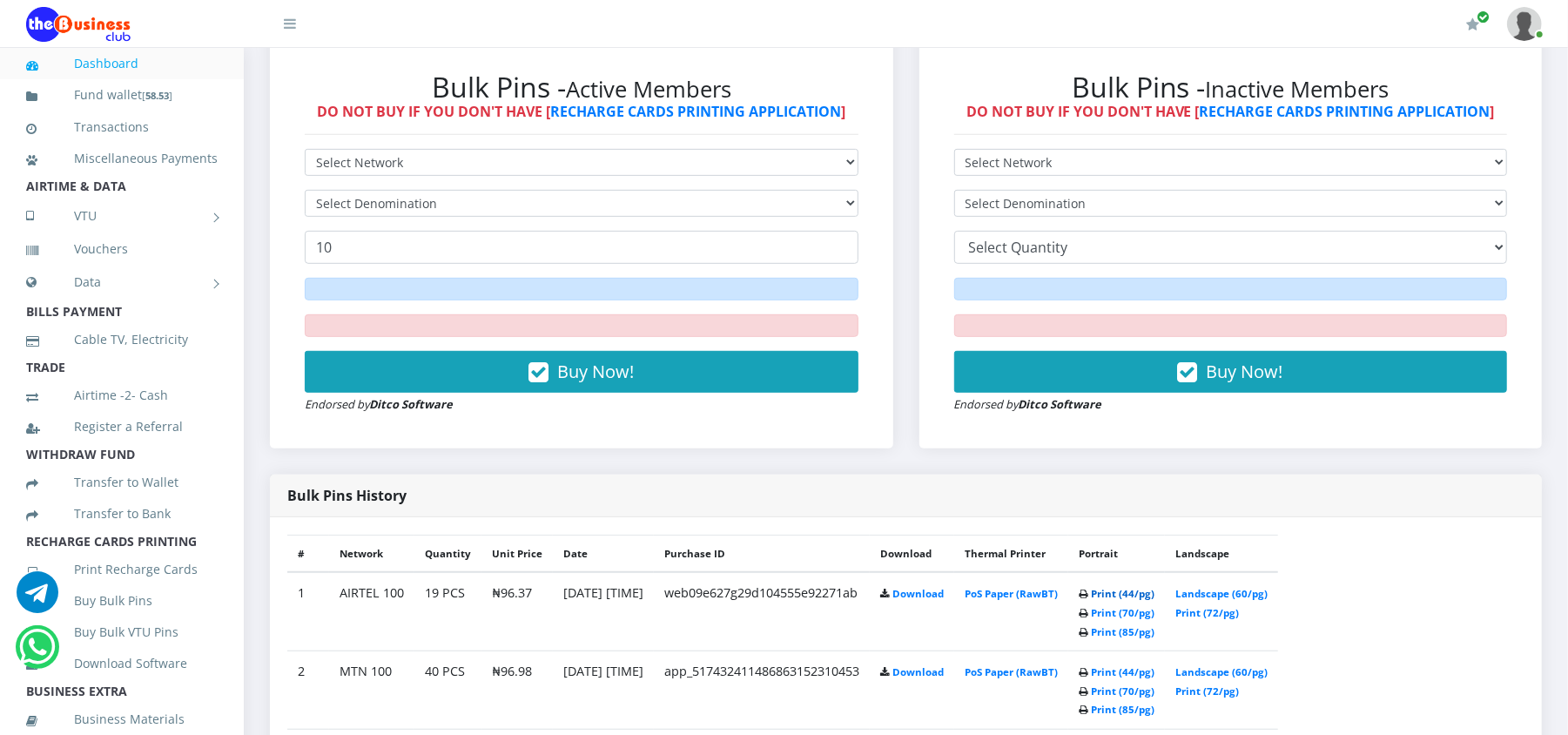click on "Print (44/pg)" at bounding box center (1122, 593) 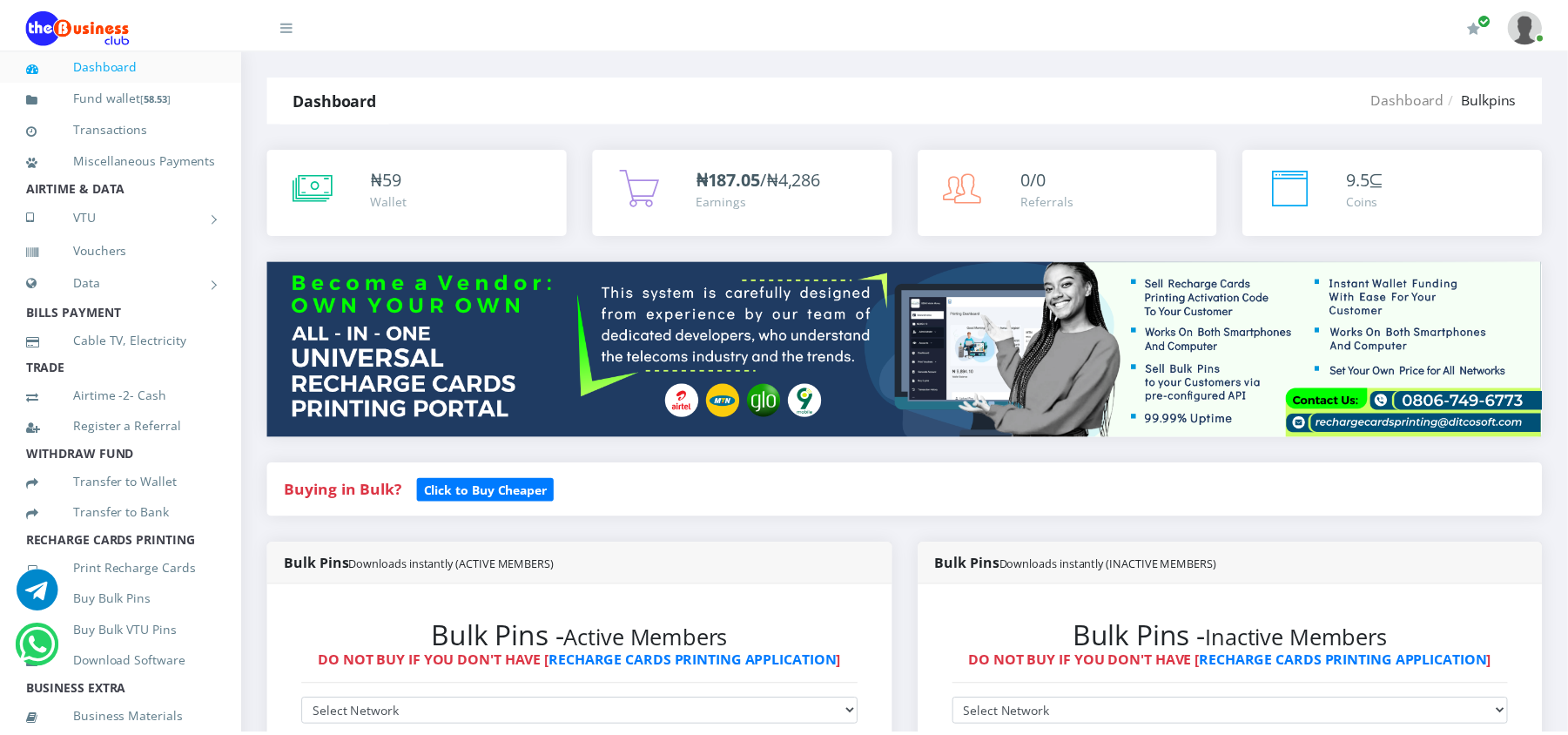 scroll, scrollTop: 549, scrollLeft: 0, axis: vertical 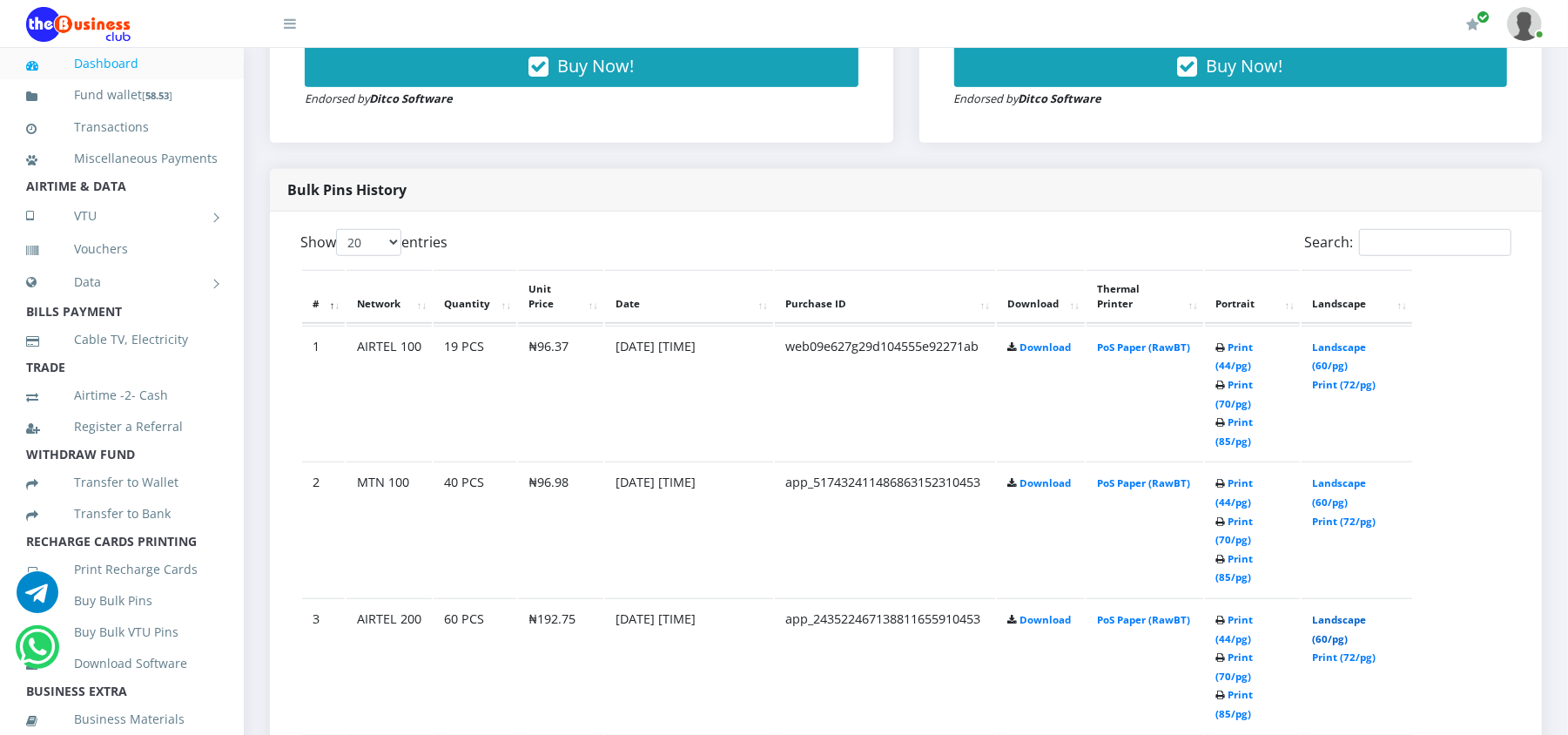click on "Landscape (60/pg)" at bounding box center [1339, 629] 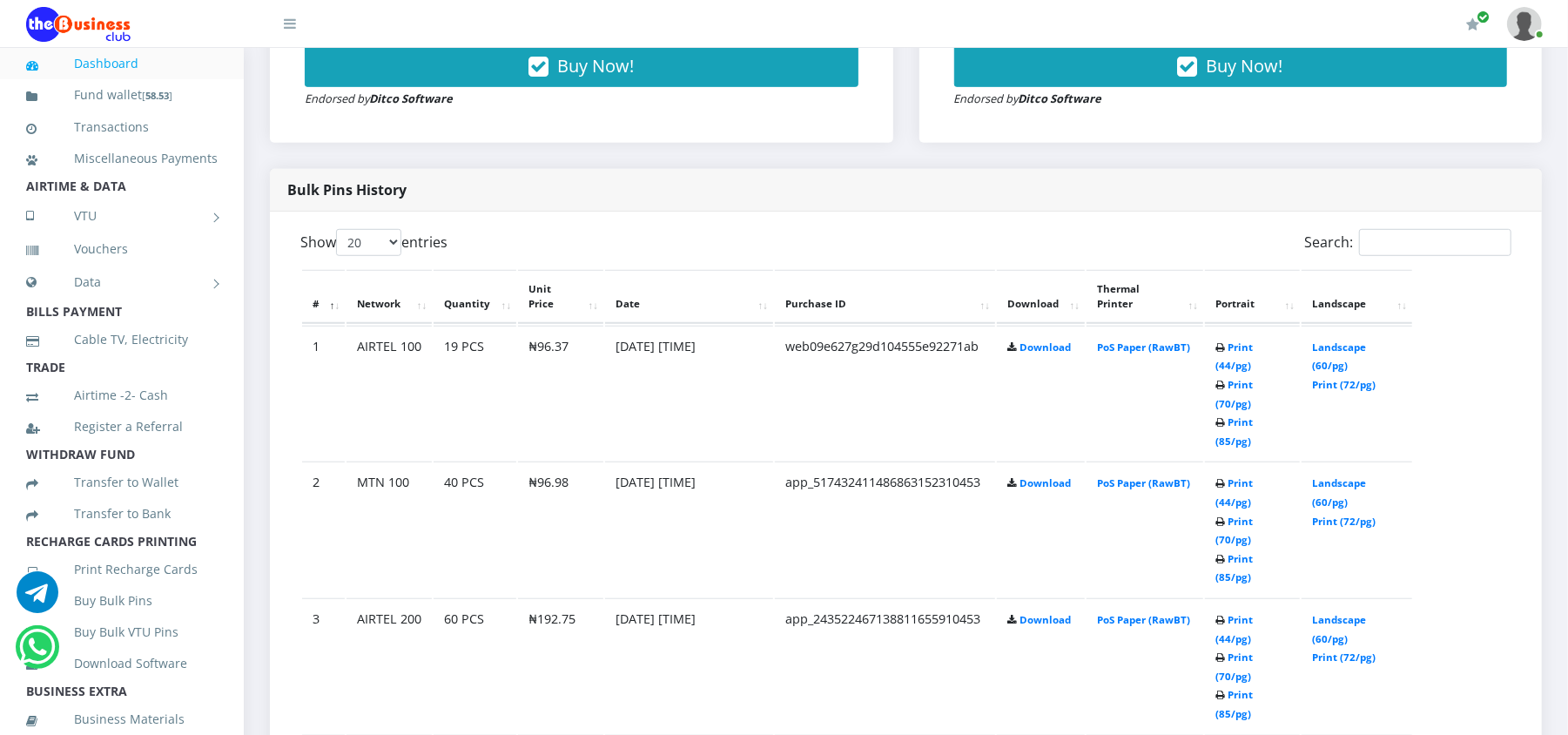 scroll, scrollTop: 0, scrollLeft: 0, axis: both 